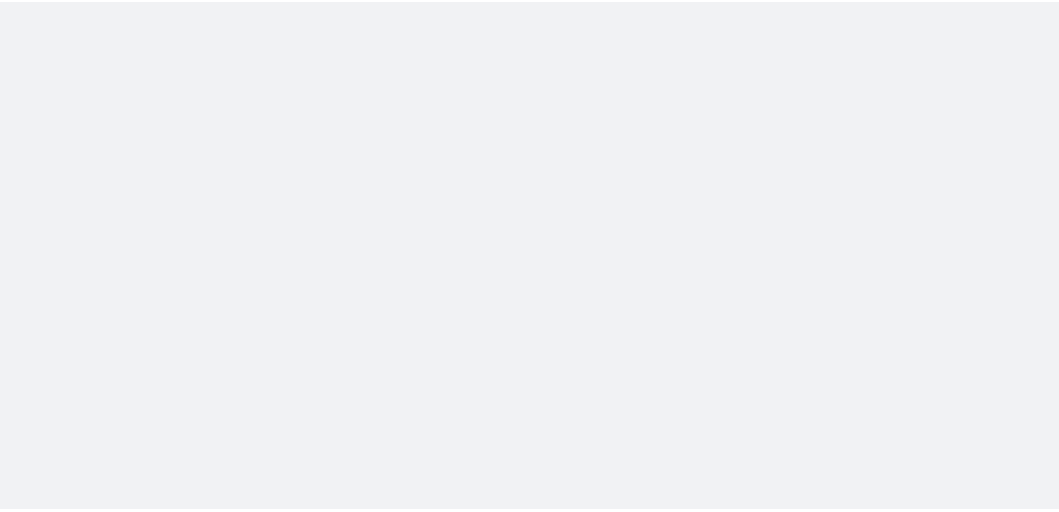 scroll, scrollTop: 0, scrollLeft: 0, axis: both 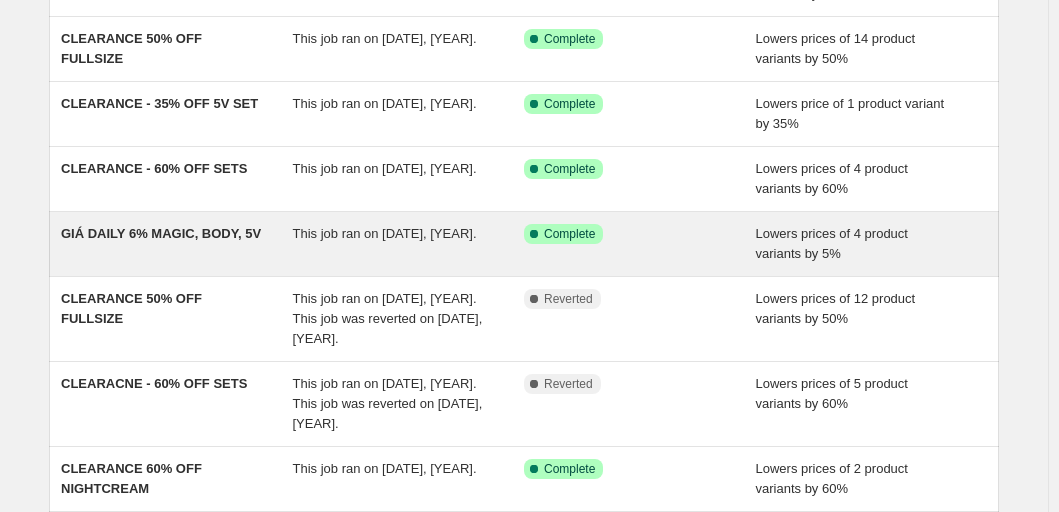 click on "GIÁ DAILY 6% MAGIC, BODY, 5V" at bounding box center [177, 244] 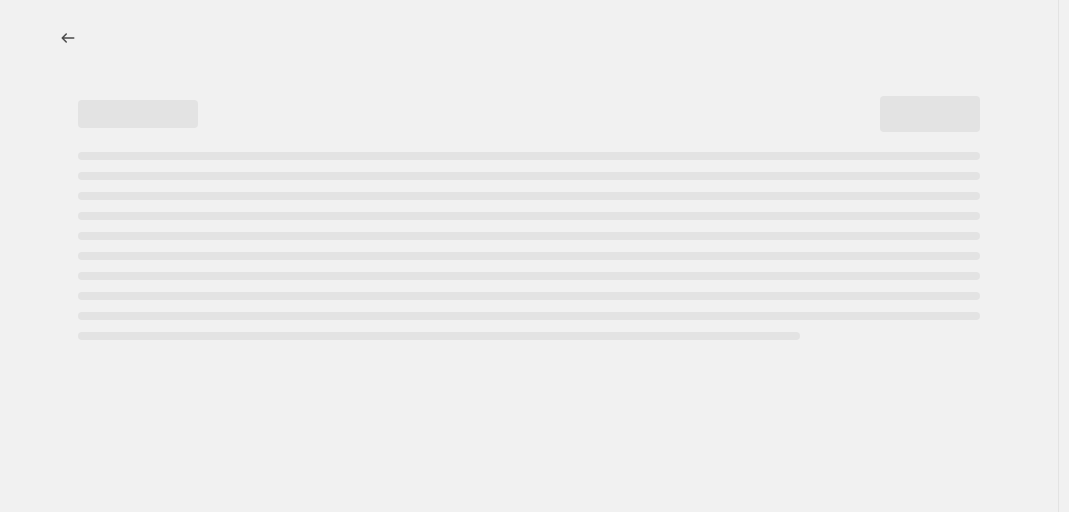 select on "percentage" 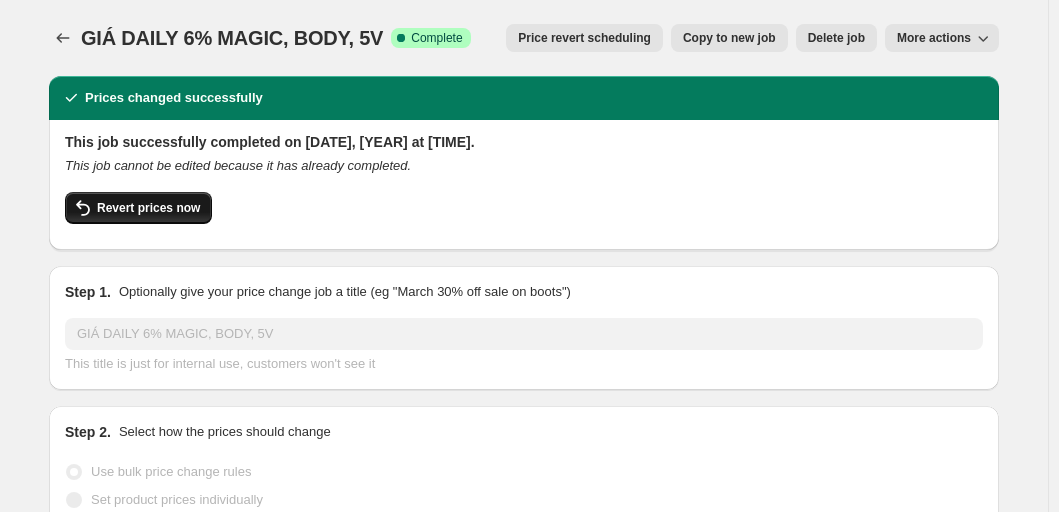 click on "Revert prices now" at bounding box center [148, 208] 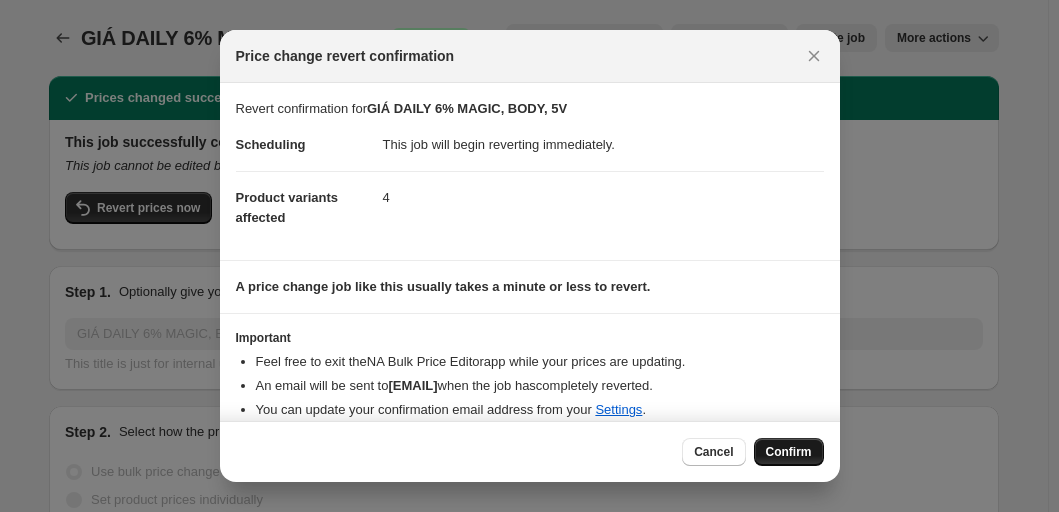 click on "Confirm" at bounding box center (789, 452) 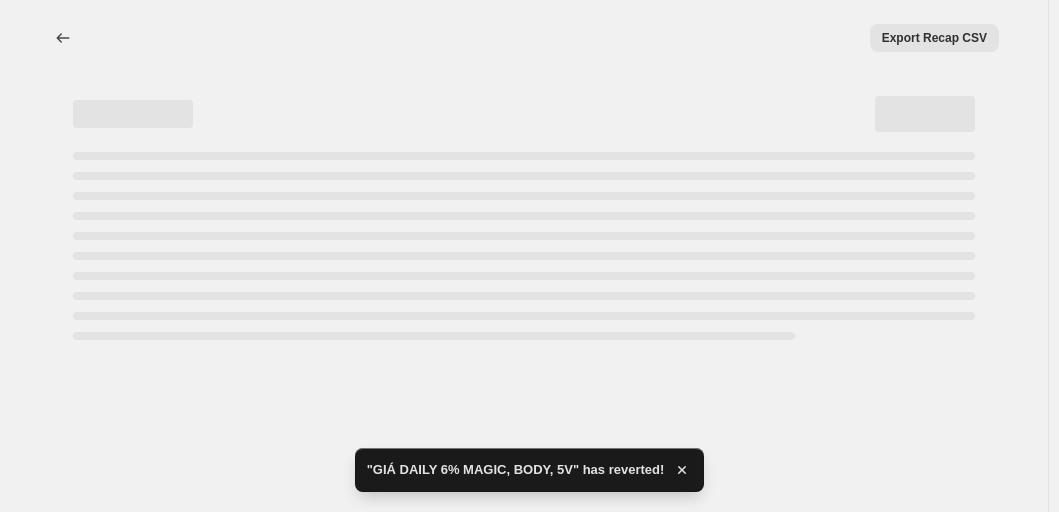 select on "percentage" 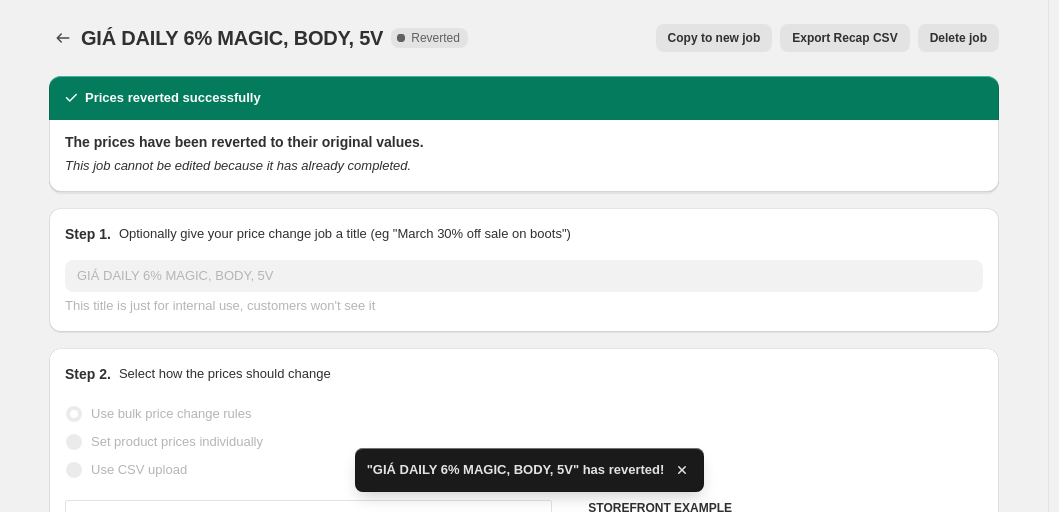 click on "Copy to new job" at bounding box center (714, 38) 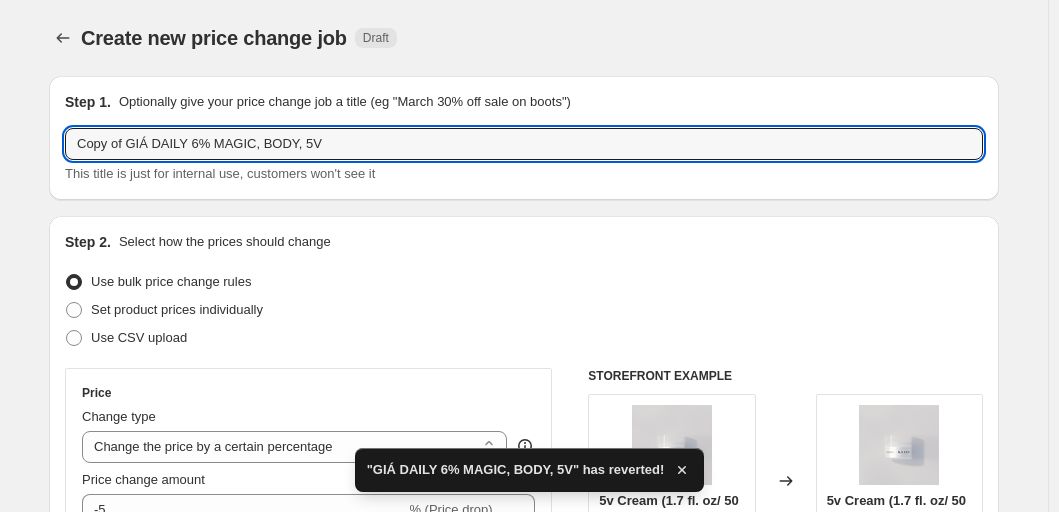 drag, startPoint x: 135, startPoint y: 142, endPoint x: 55, endPoint y: 144, distance: 80.024994 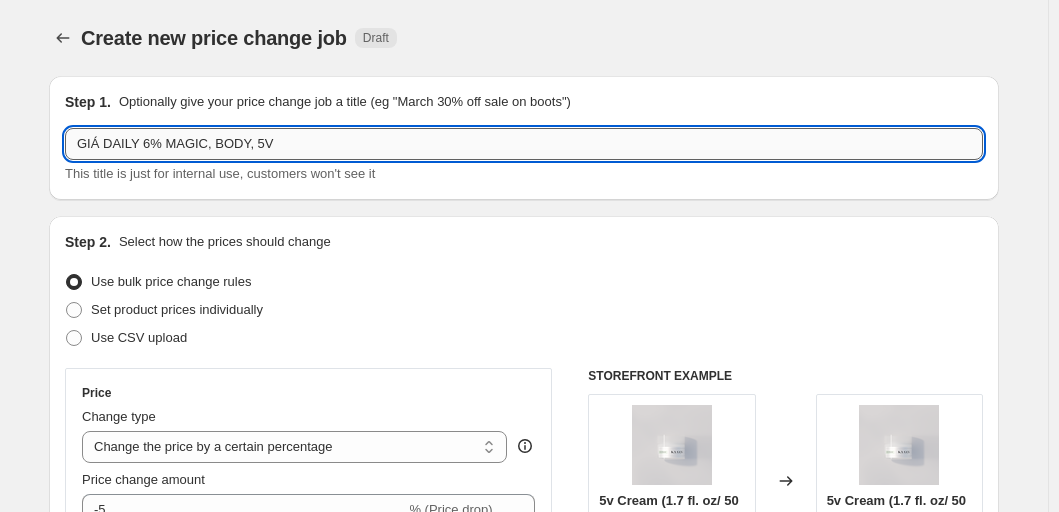 click on "GIÁ DAILY 6% MAGIC, BODY, 5V" at bounding box center (524, 144) 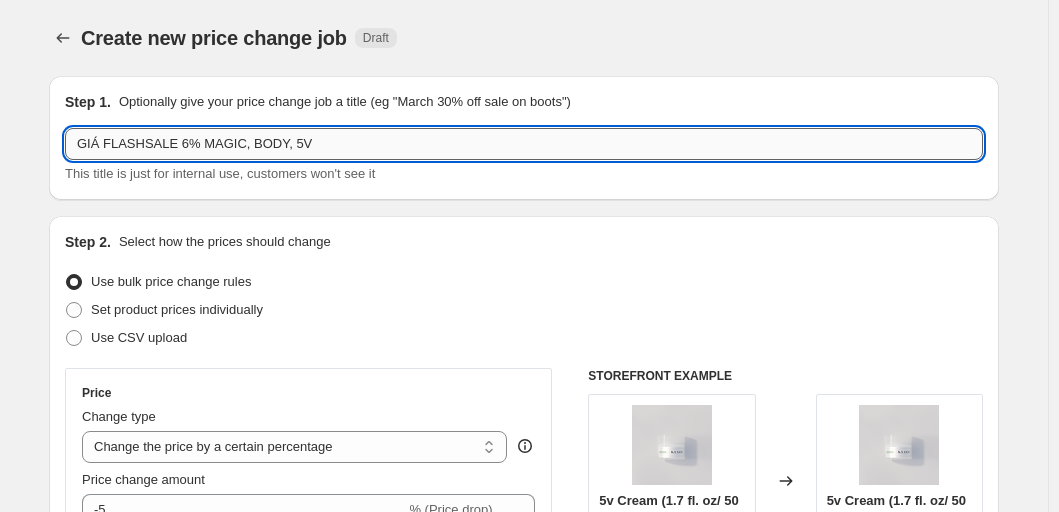 click on "GIÁ FLASHSALE 6% MAGIC, BODY, 5V" at bounding box center (524, 144) 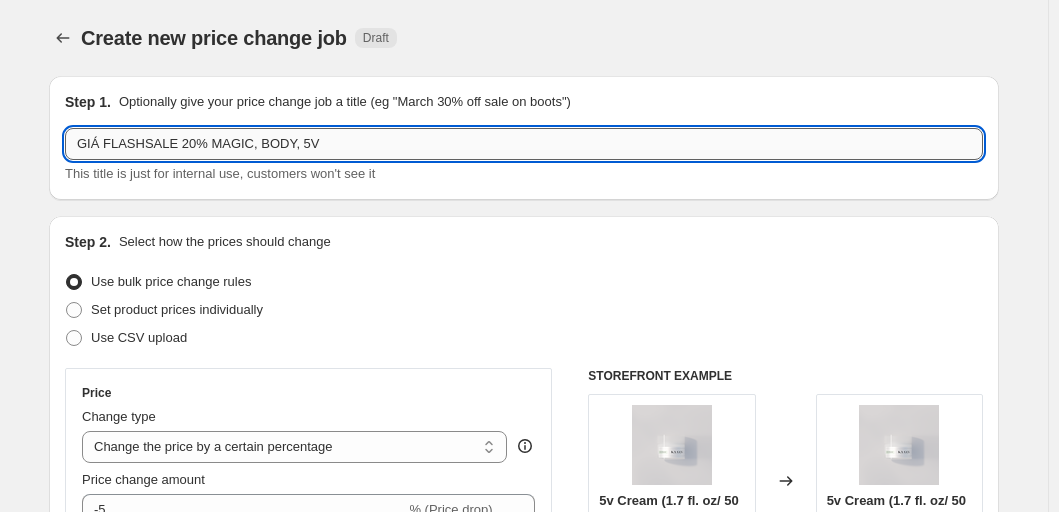click on "GIÁ FLASHSALE 20% MAGIC, BODY, 5V" at bounding box center [524, 144] 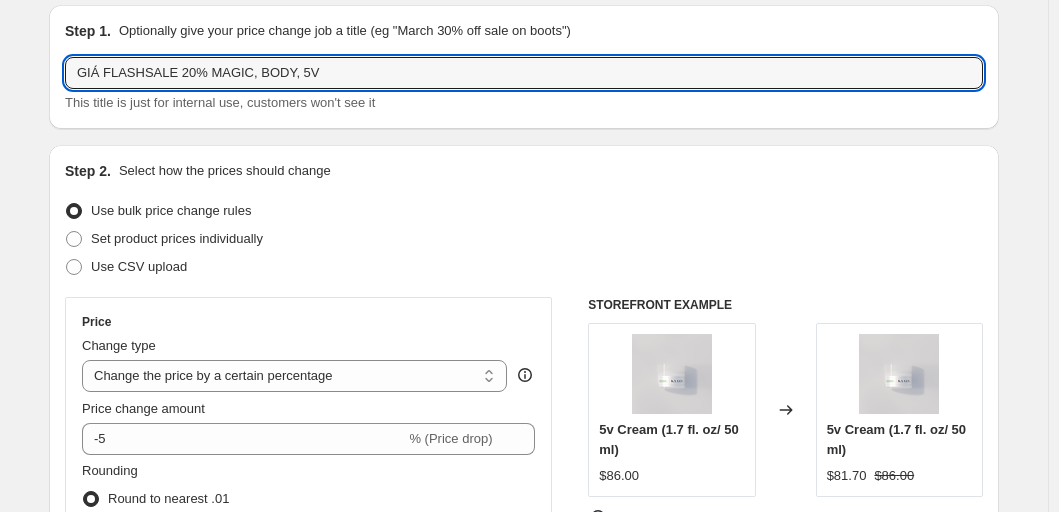 scroll, scrollTop: 205, scrollLeft: 0, axis: vertical 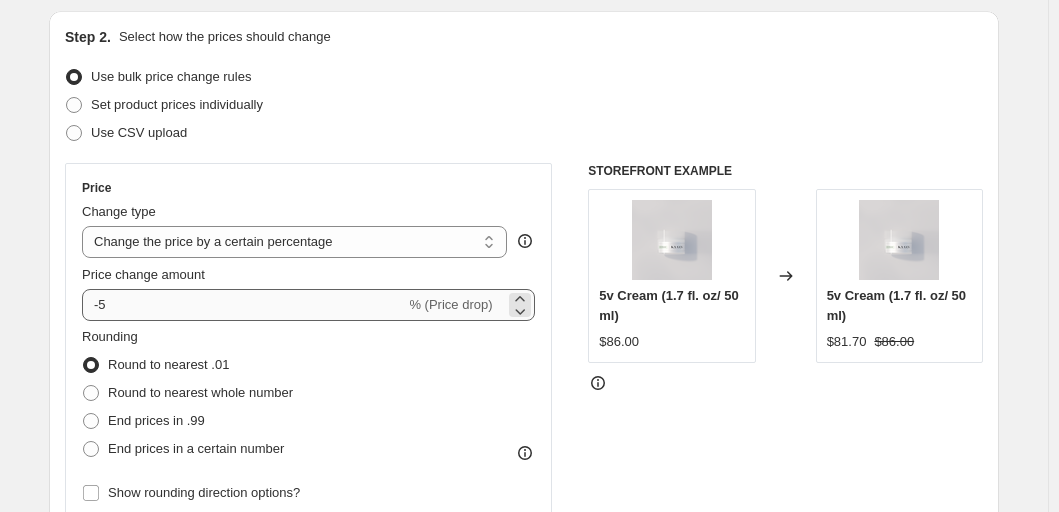 type on "GIÁ FLASHSALE 20% MAGIC, BODY, 5V" 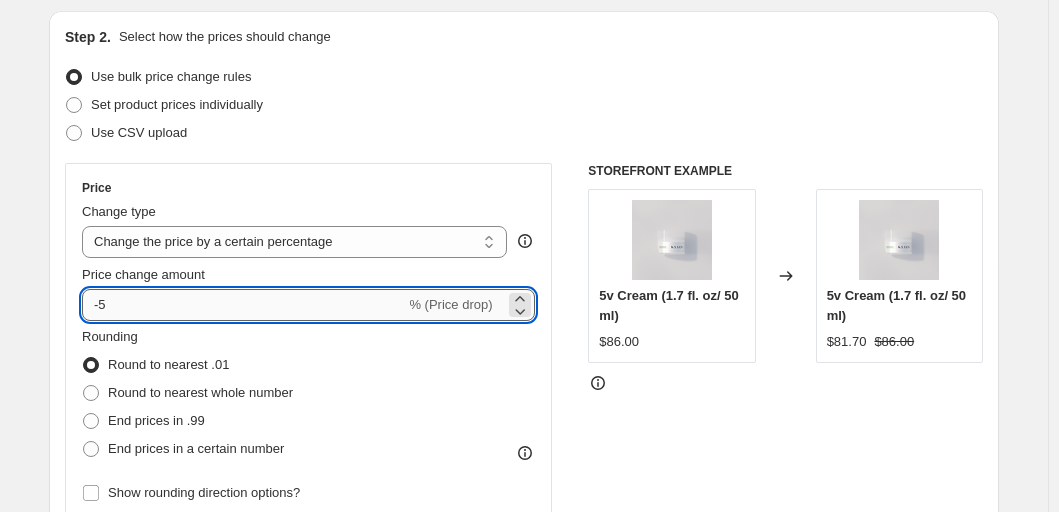 click on "-5" at bounding box center (243, 305) 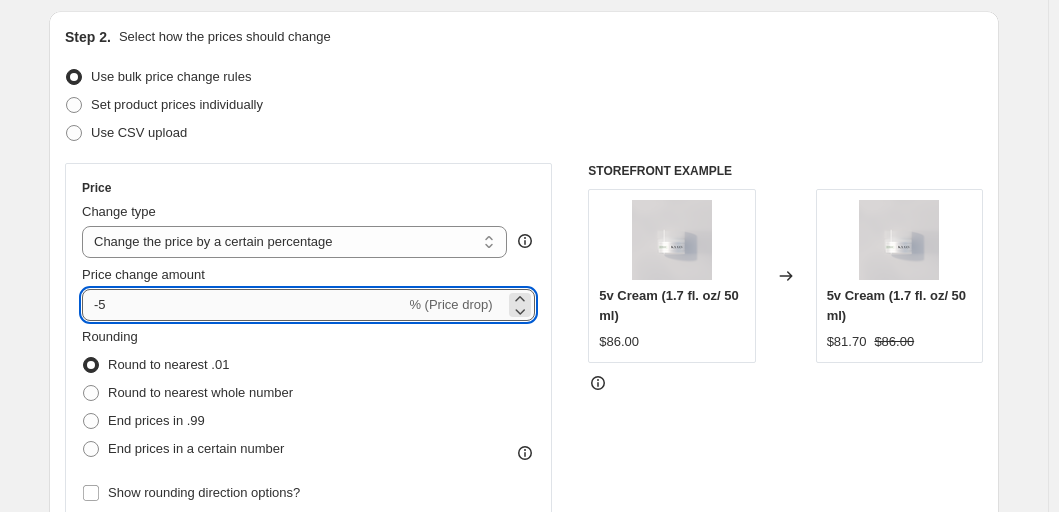 type on "2" 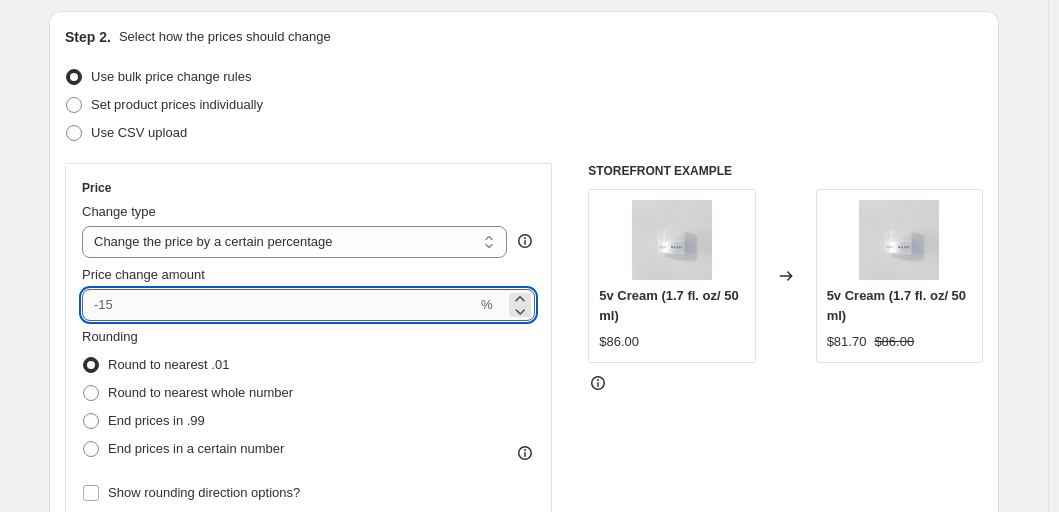 click on "Price change amount" at bounding box center (279, 305) 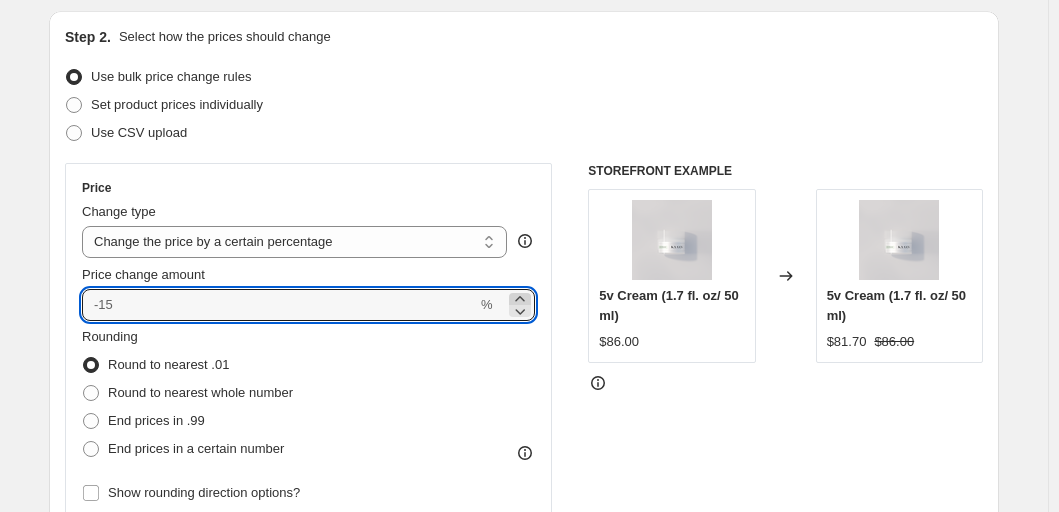 click 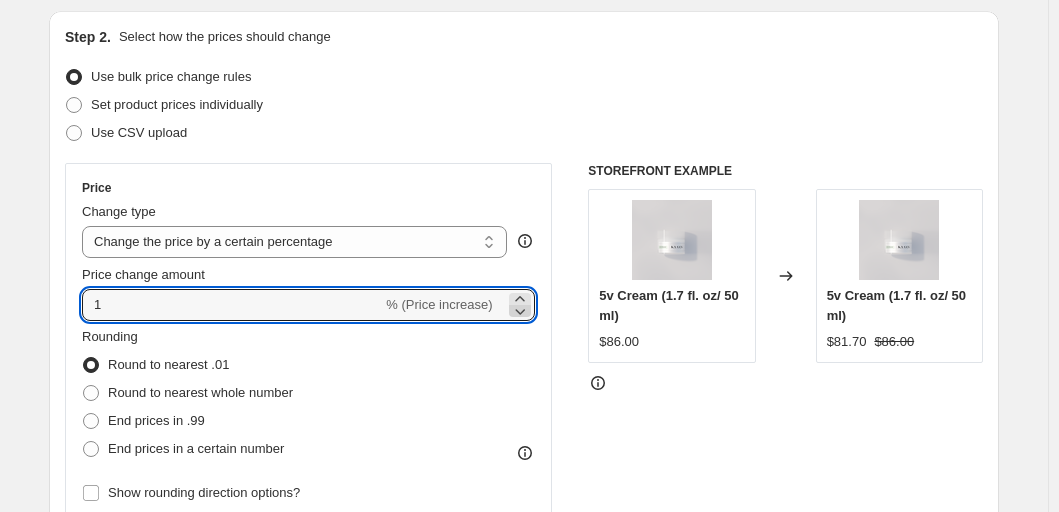 click 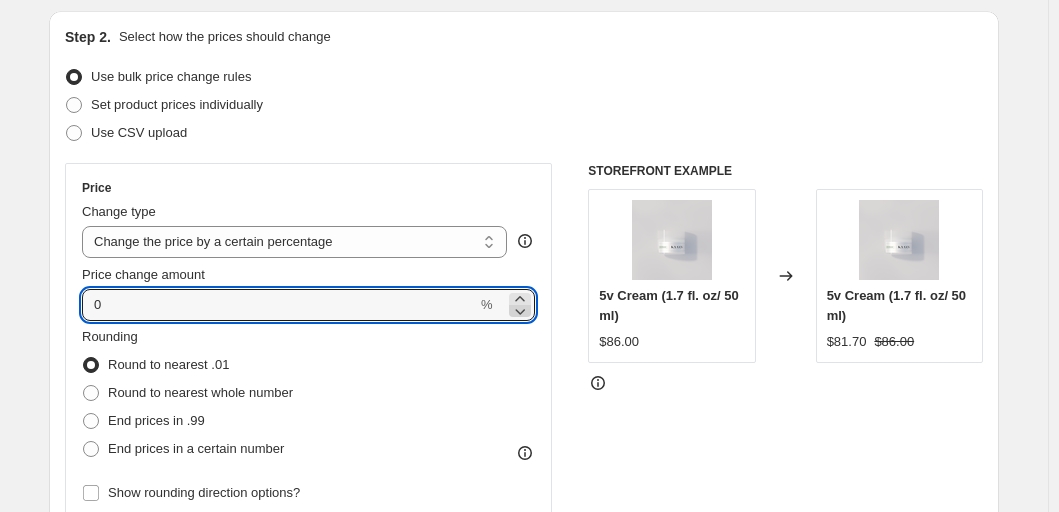 click 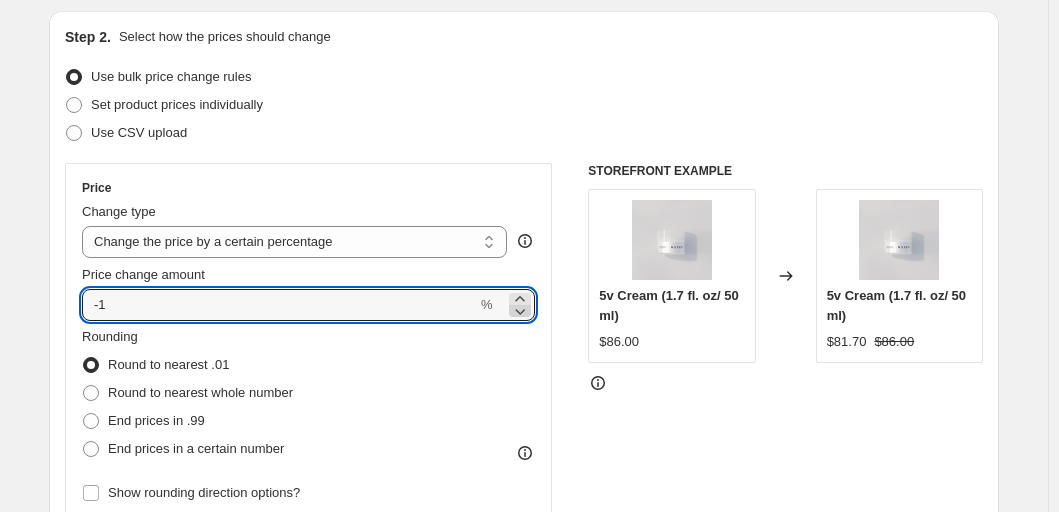 click 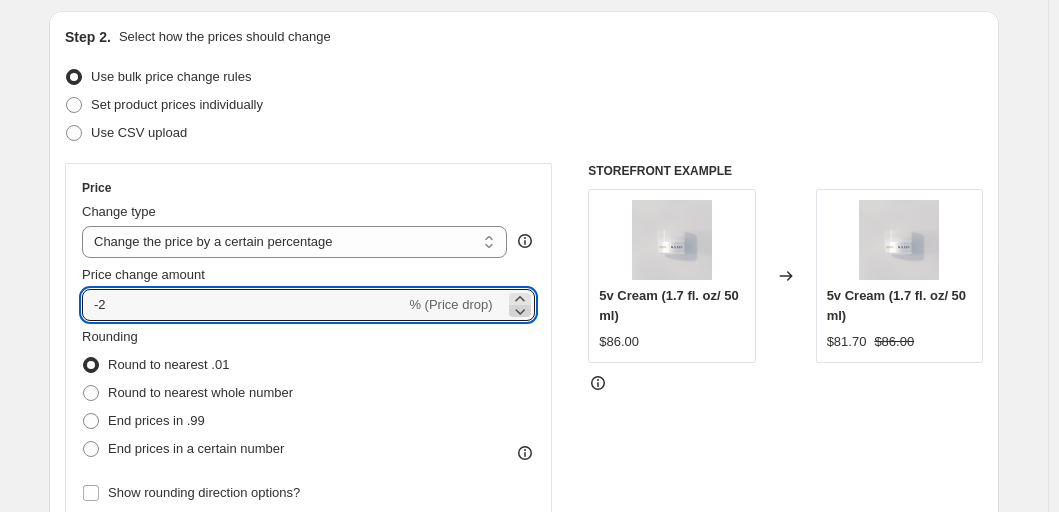 click 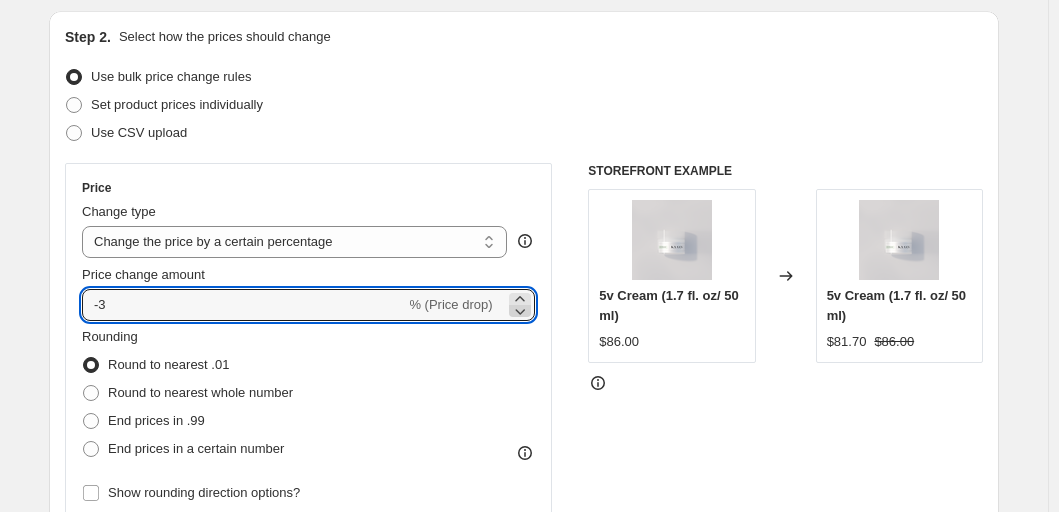 click 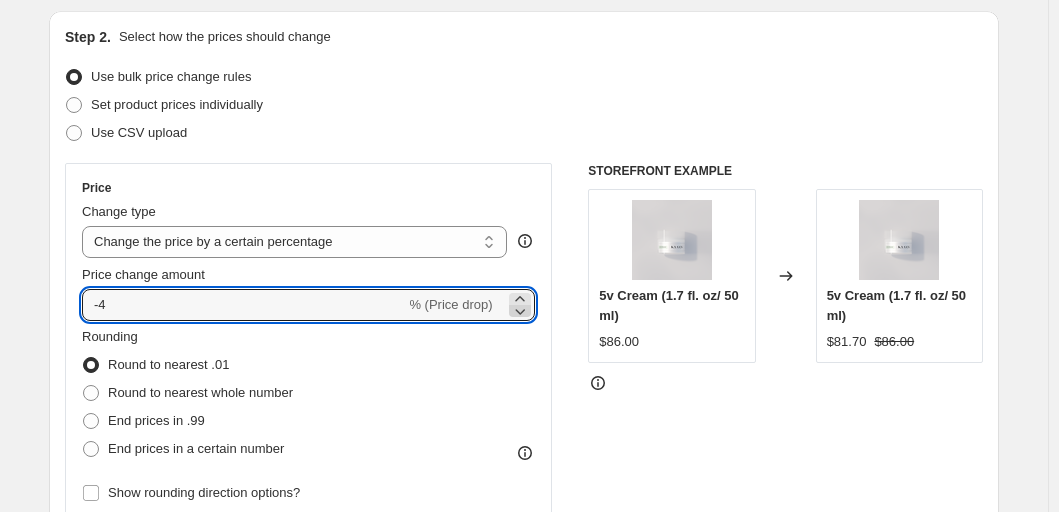 click 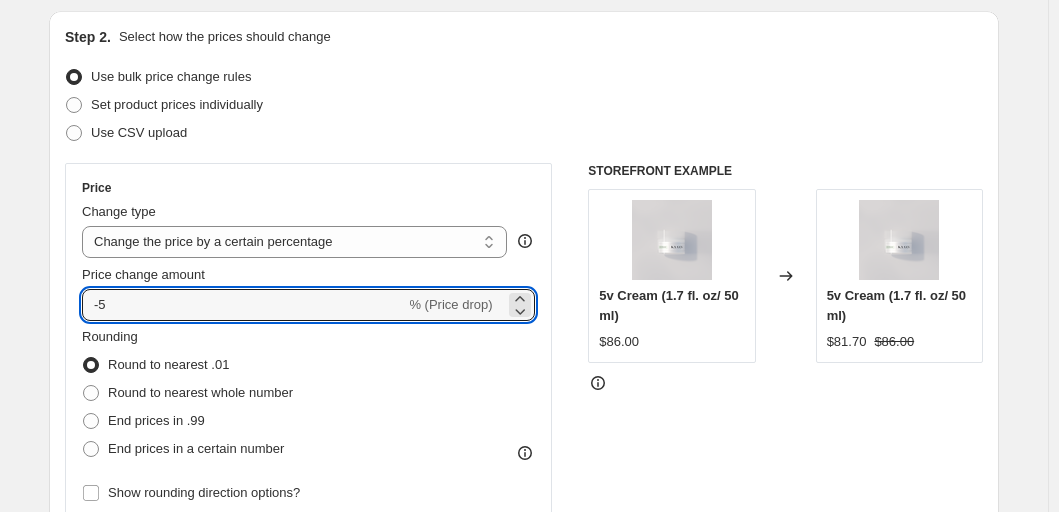 click on "Rounding Round to nearest .01 Round to nearest whole number End prices in .99 End prices in a certain number" at bounding box center (187, 395) 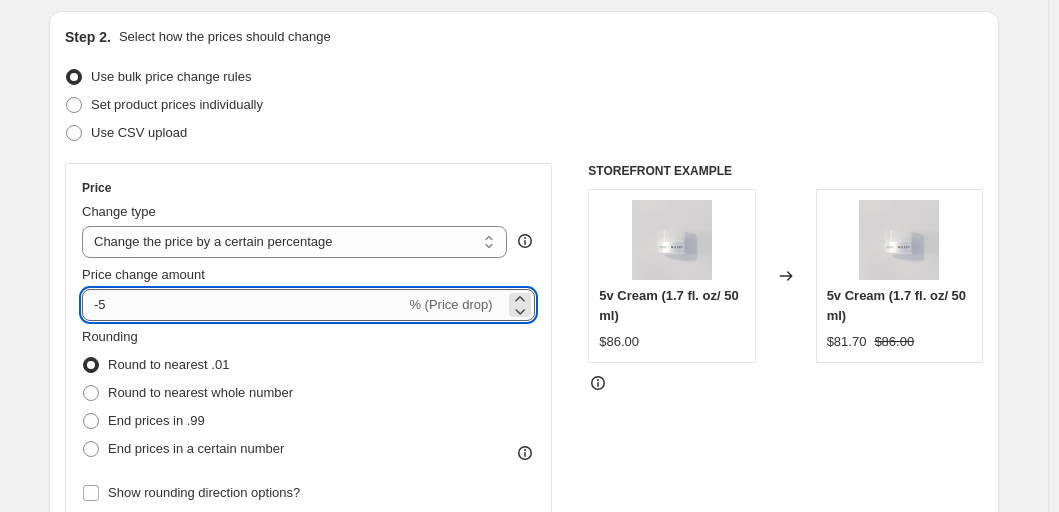 click on "-5" at bounding box center [243, 305] 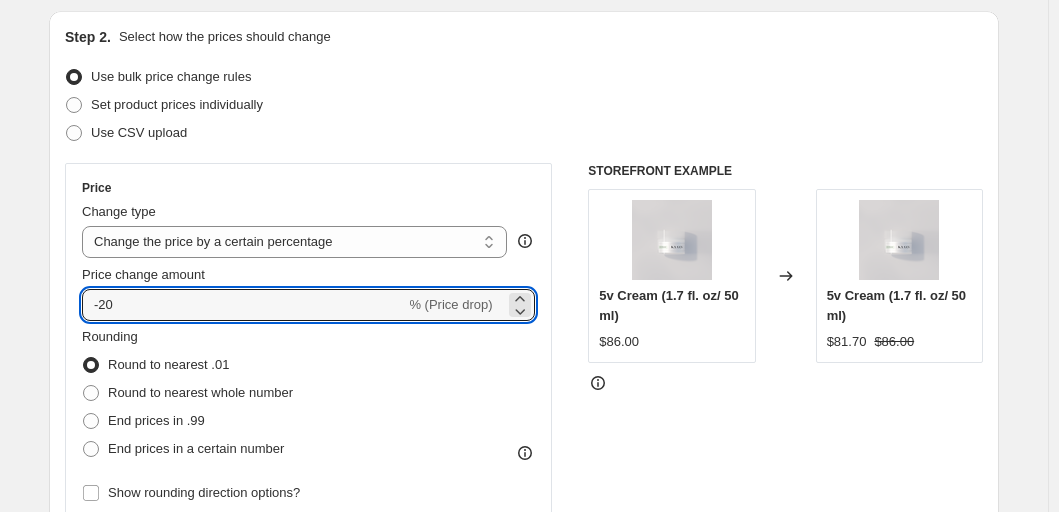type on "-20" 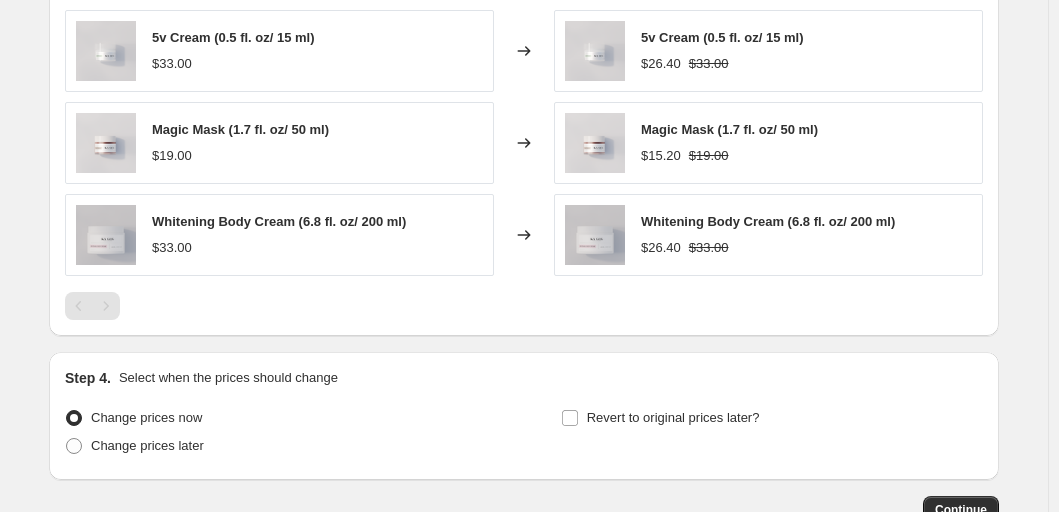 scroll, scrollTop: 1454, scrollLeft: 0, axis: vertical 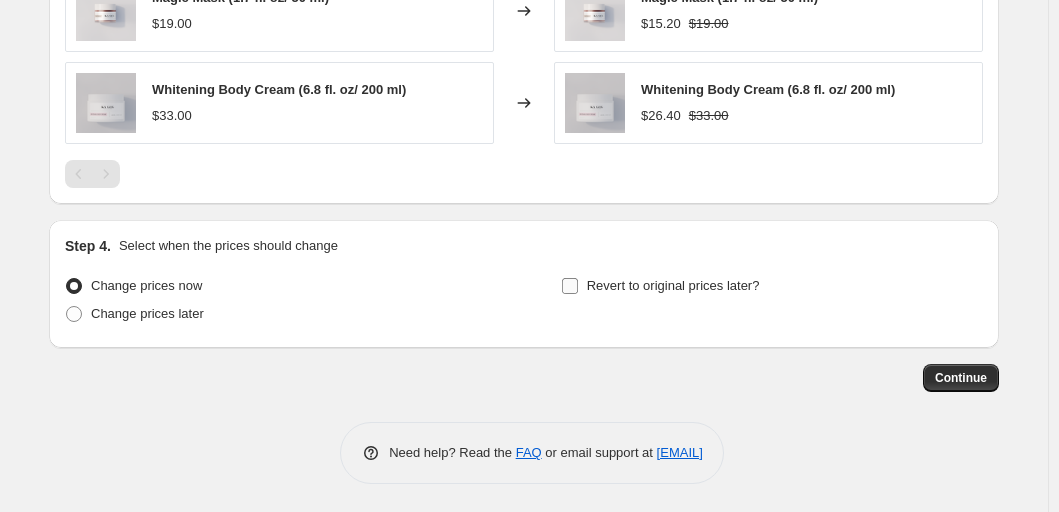click on "Revert to original prices later?" at bounding box center (570, 286) 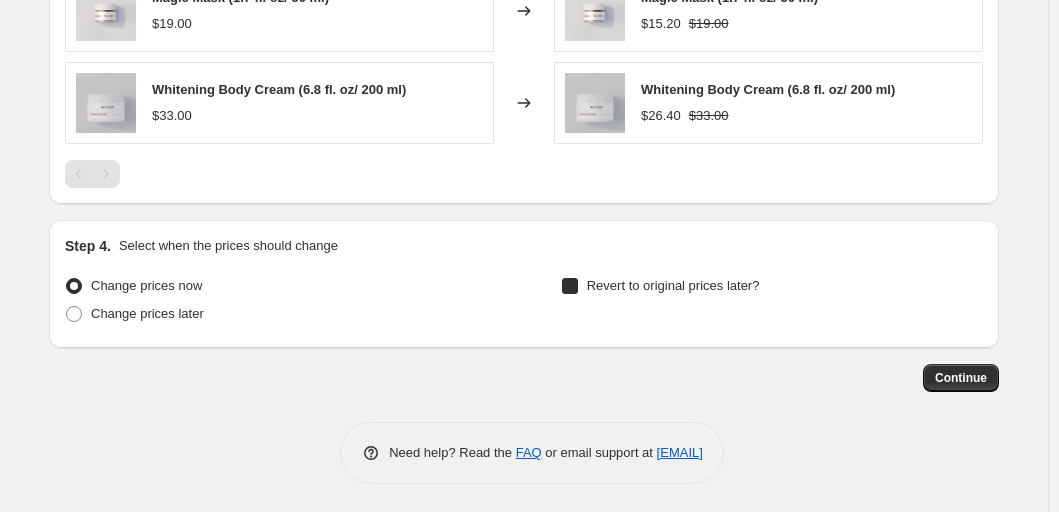 checkbox on "true" 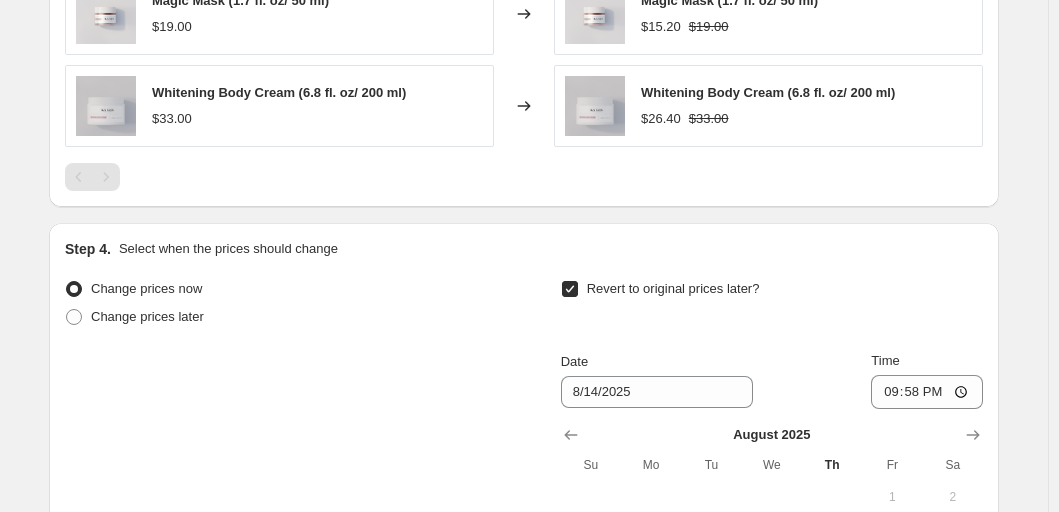scroll, scrollTop: 1450, scrollLeft: 0, axis: vertical 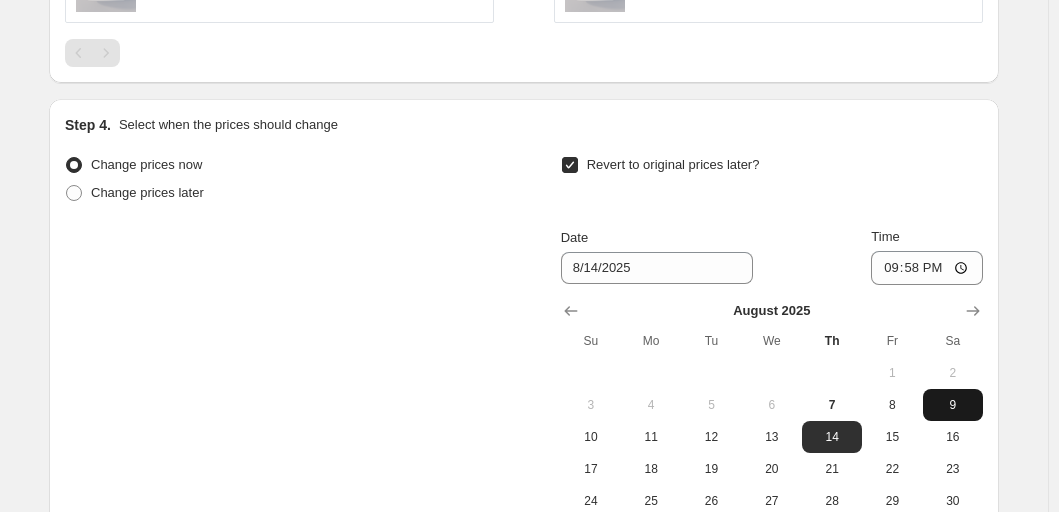 click on "9" at bounding box center [953, 405] 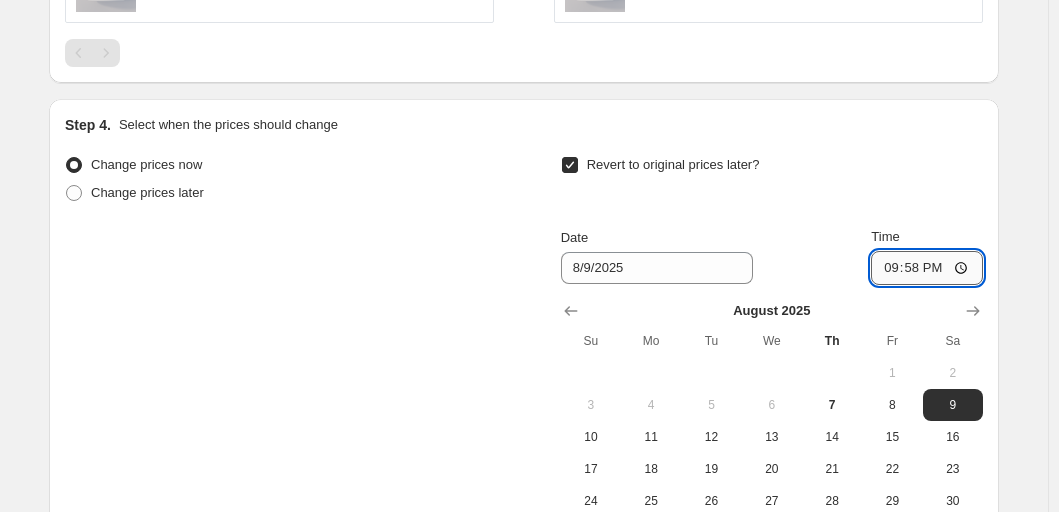 click on "21:58" at bounding box center (927, 268) 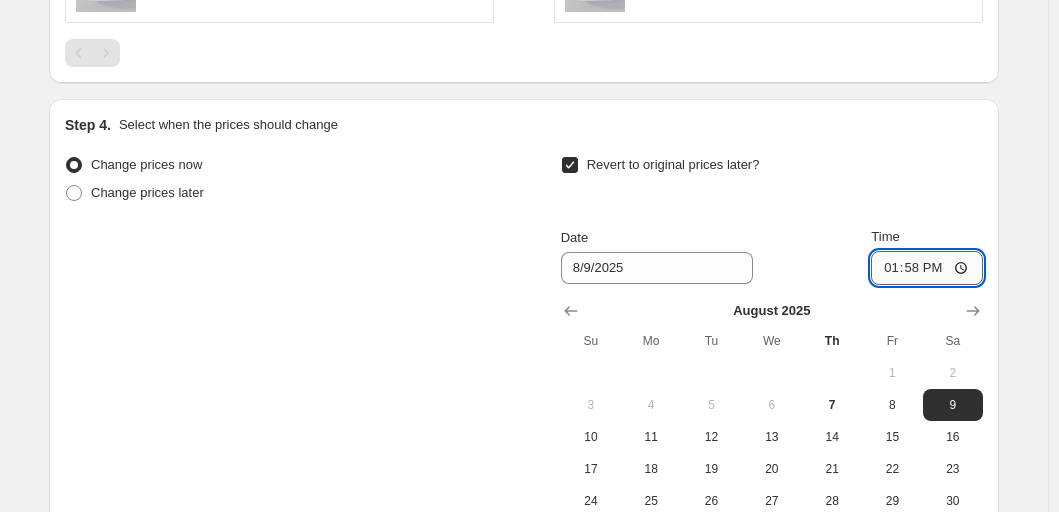 click on "13:58" at bounding box center [927, 268] 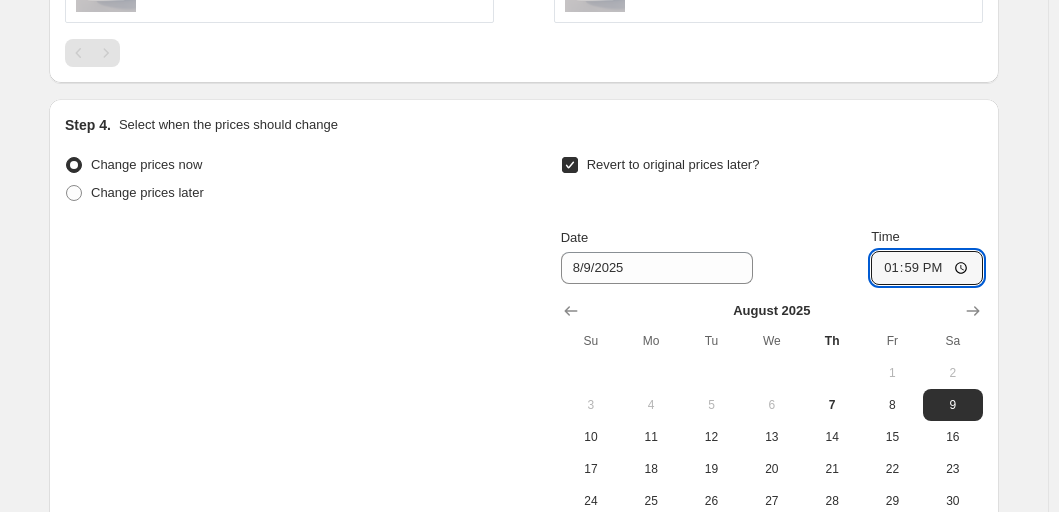 type on "13:59" 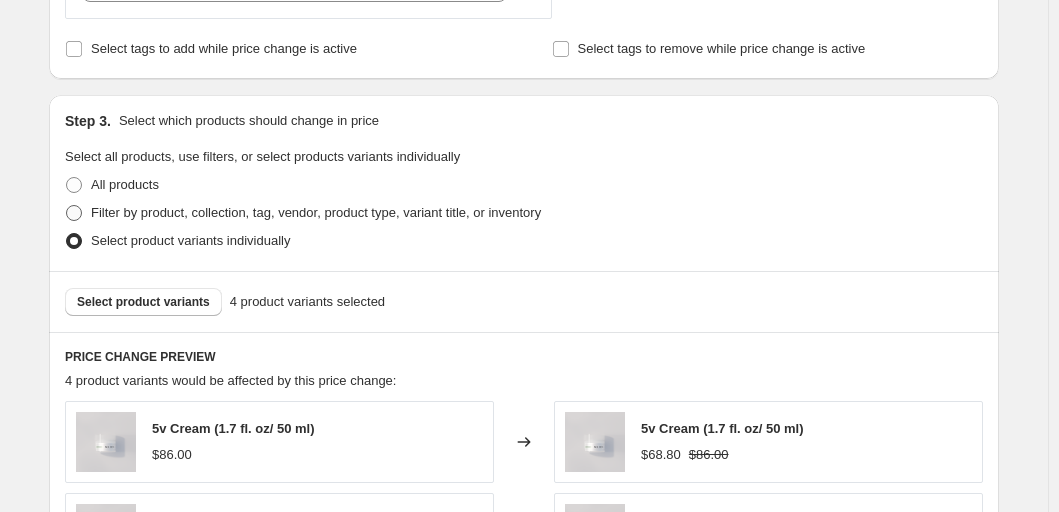scroll, scrollTop: 929, scrollLeft: 0, axis: vertical 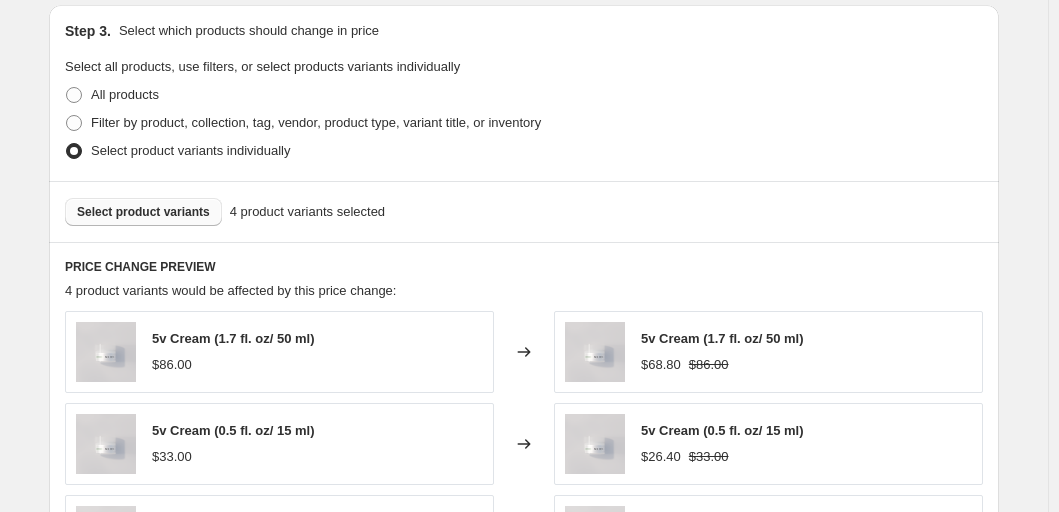 click on "Select product variants" at bounding box center [143, 212] 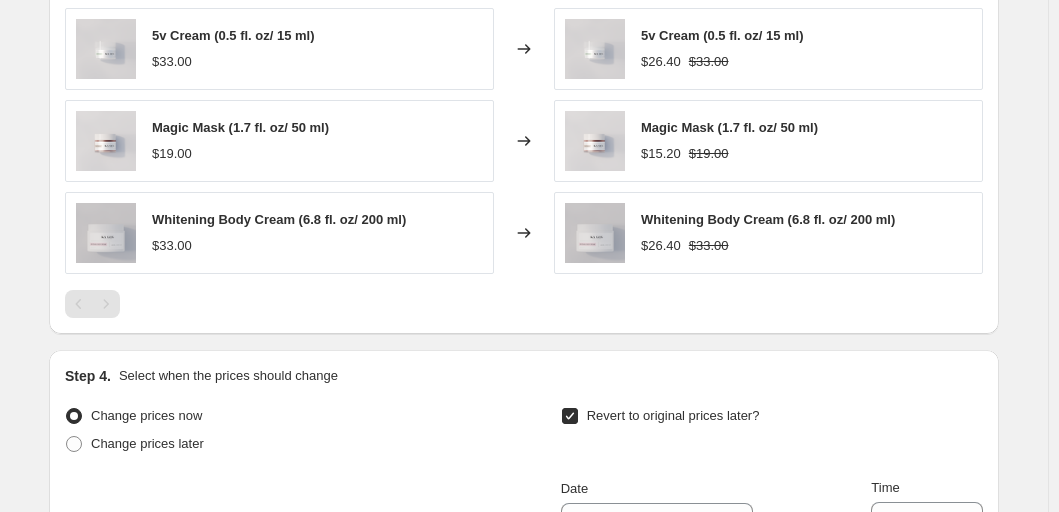 scroll, scrollTop: 1828, scrollLeft: 0, axis: vertical 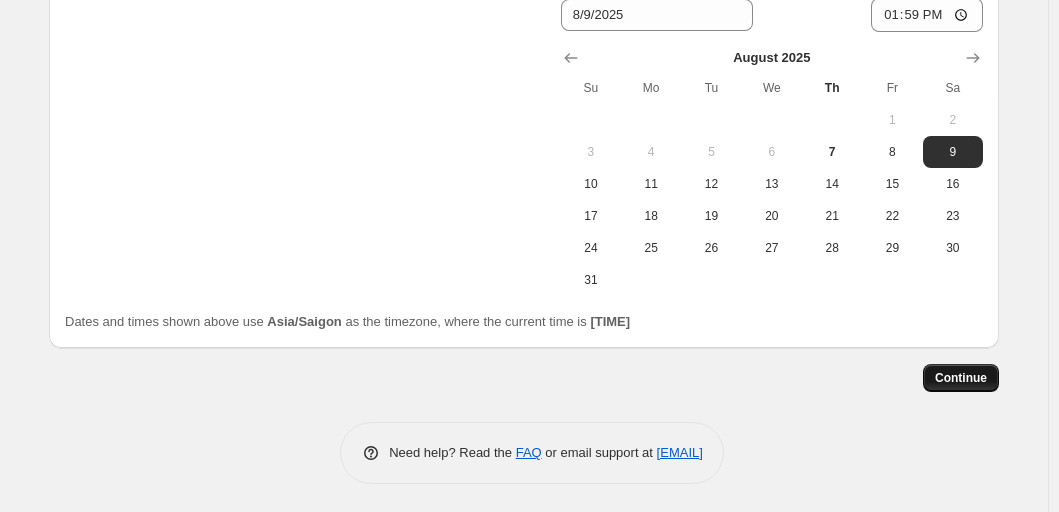 click on "Continue" at bounding box center (961, 378) 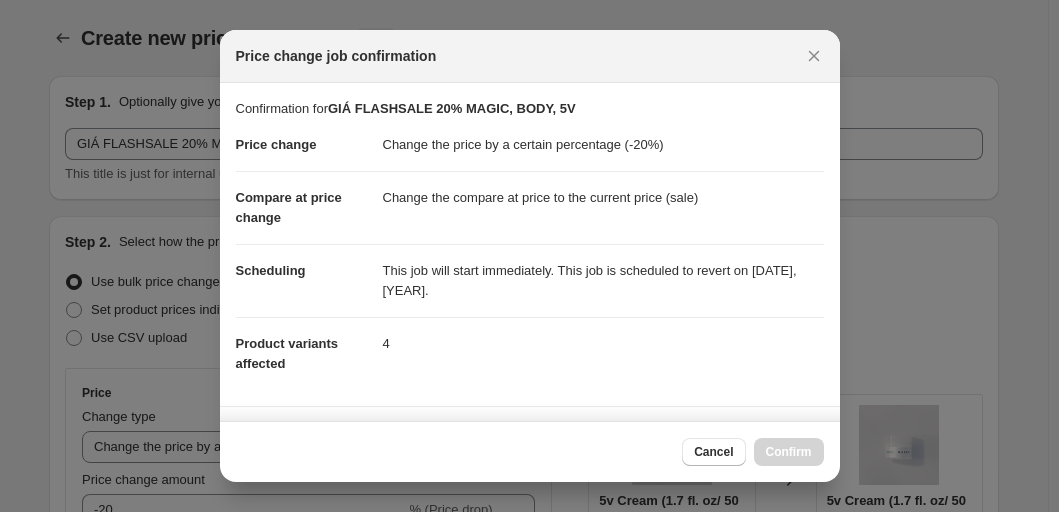 scroll, scrollTop: 1828, scrollLeft: 0, axis: vertical 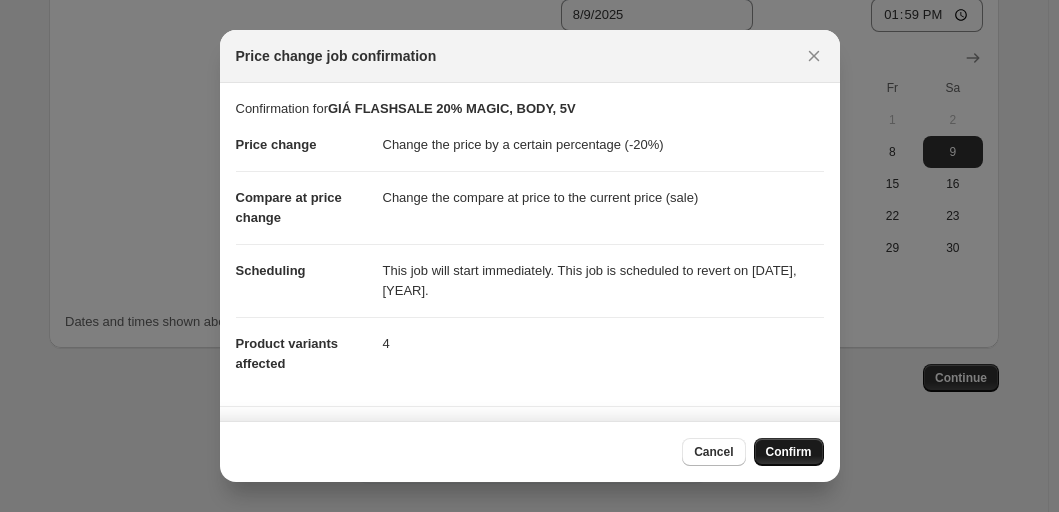 click on "Confirm" at bounding box center (789, 452) 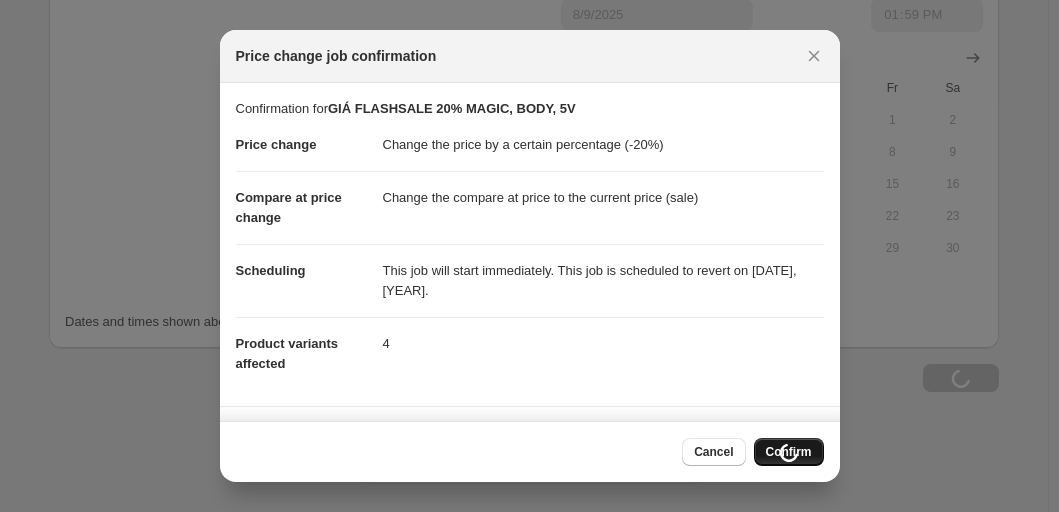 type on "GIÁ FLASHSALE 20% MAGIC, BODY, 5V" 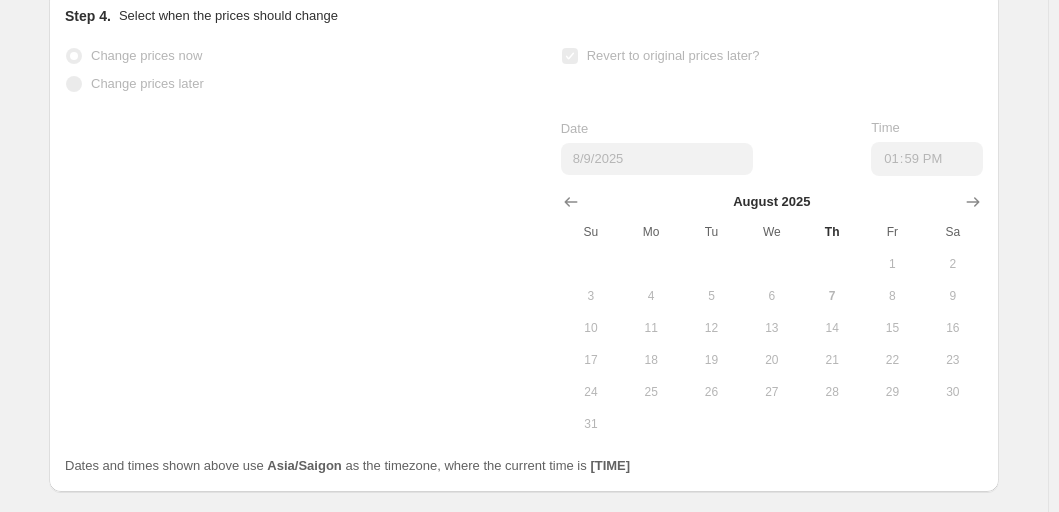 scroll, scrollTop: 1880, scrollLeft: 0, axis: vertical 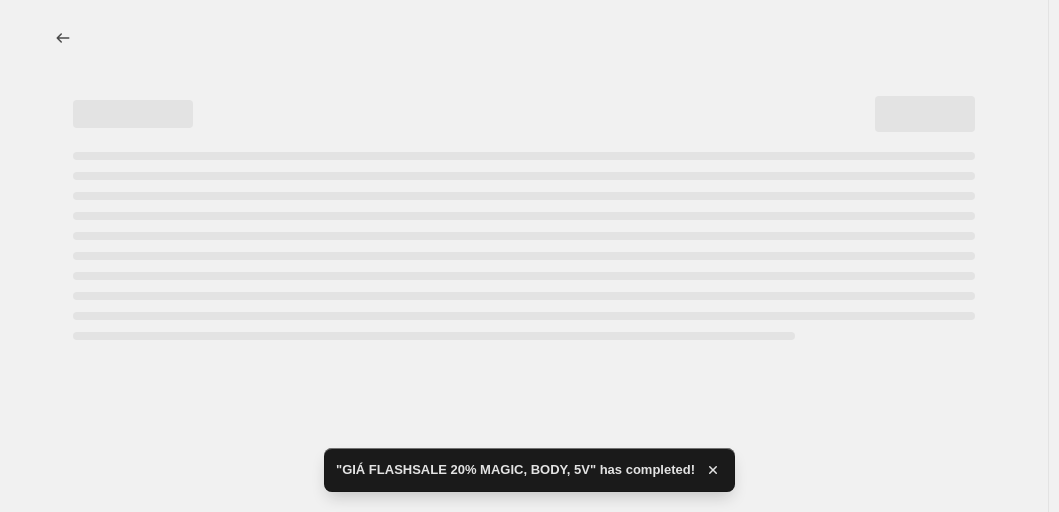 select on "percentage" 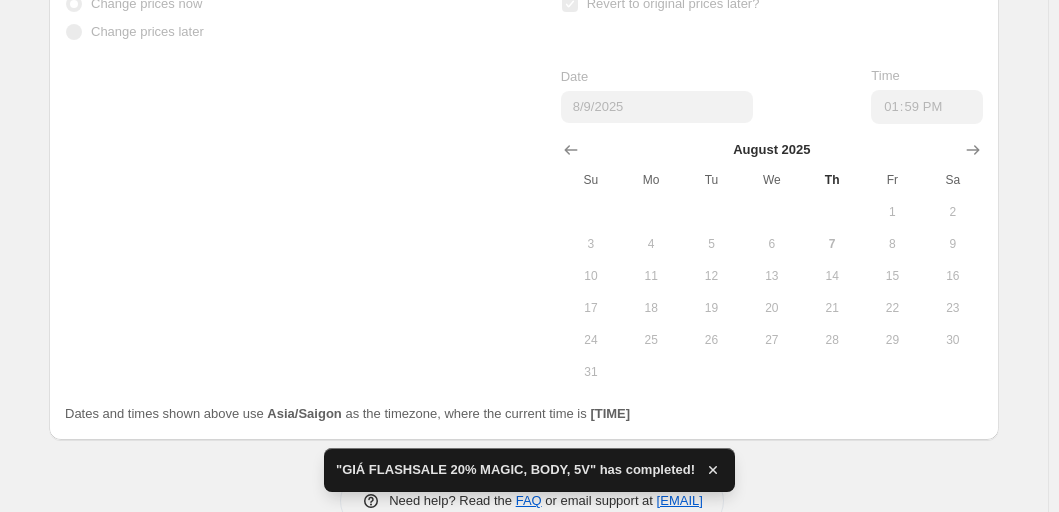 scroll, scrollTop: 0, scrollLeft: 0, axis: both 